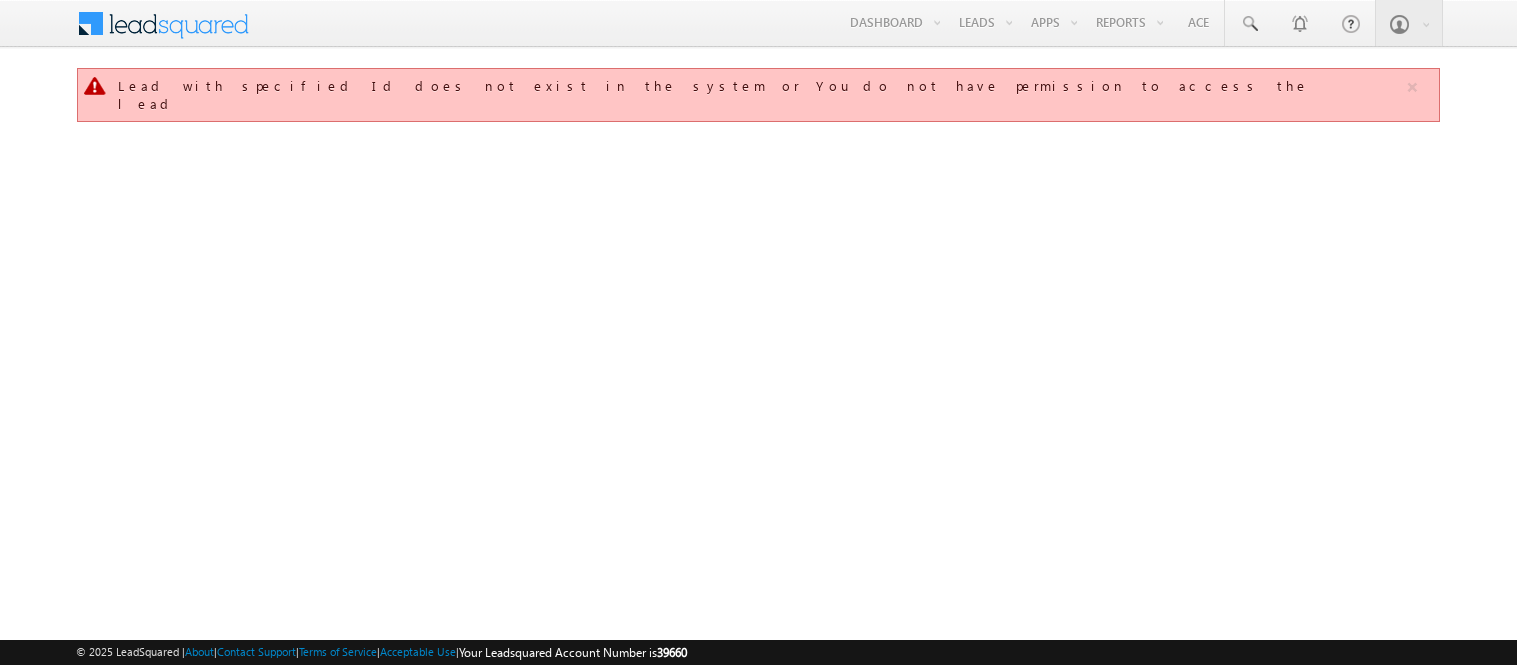 scroll, scrollTop: 0, scrollLeft: 0, axis: both 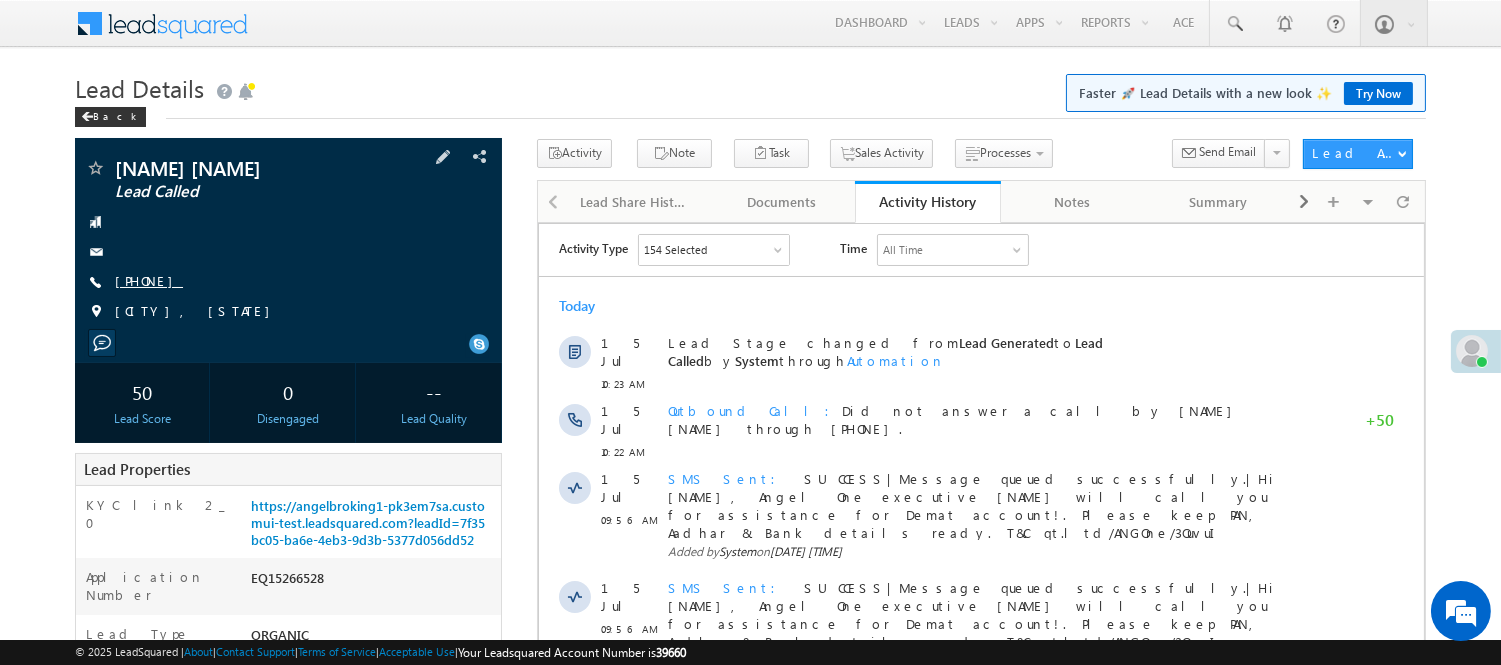 click on "Rakesh Kumar
Lead Called
+91-9350400188" at bounding box center (288, 245) 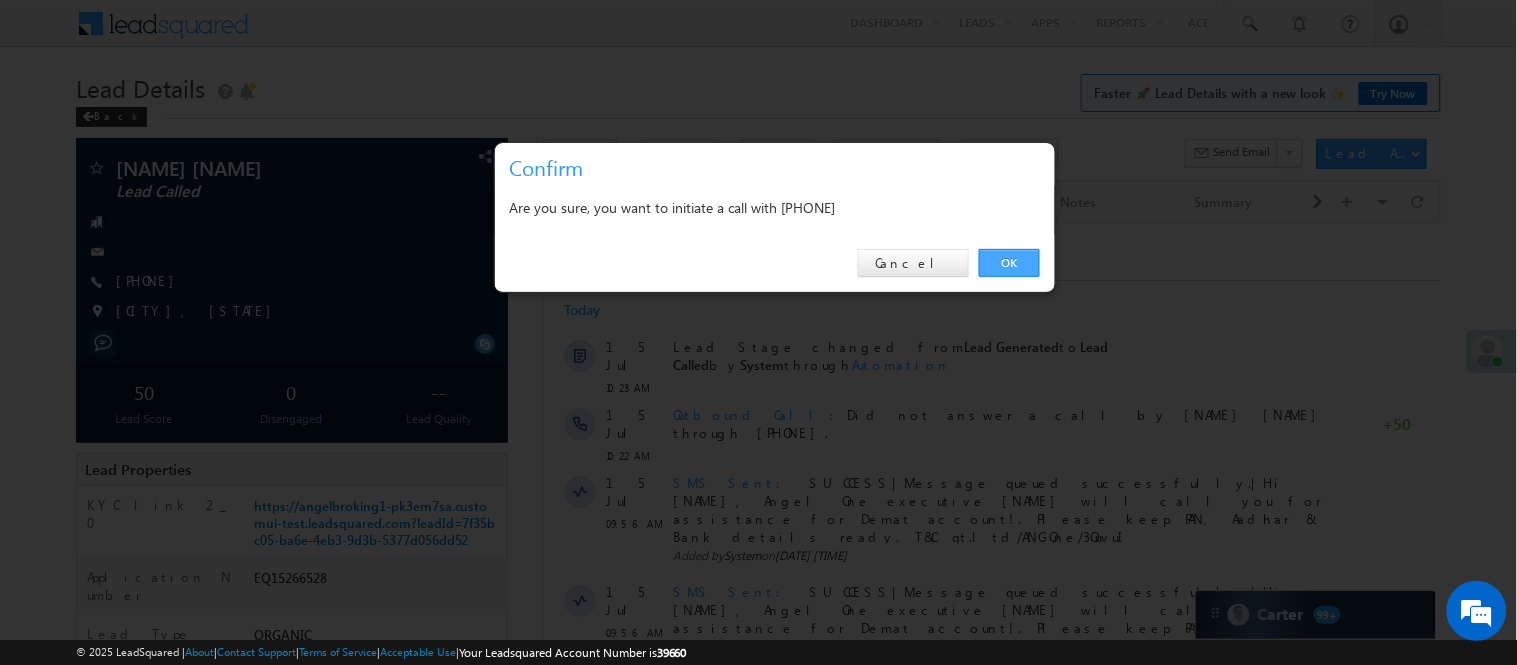 click on "OK" at bounding box center [1009, 263] 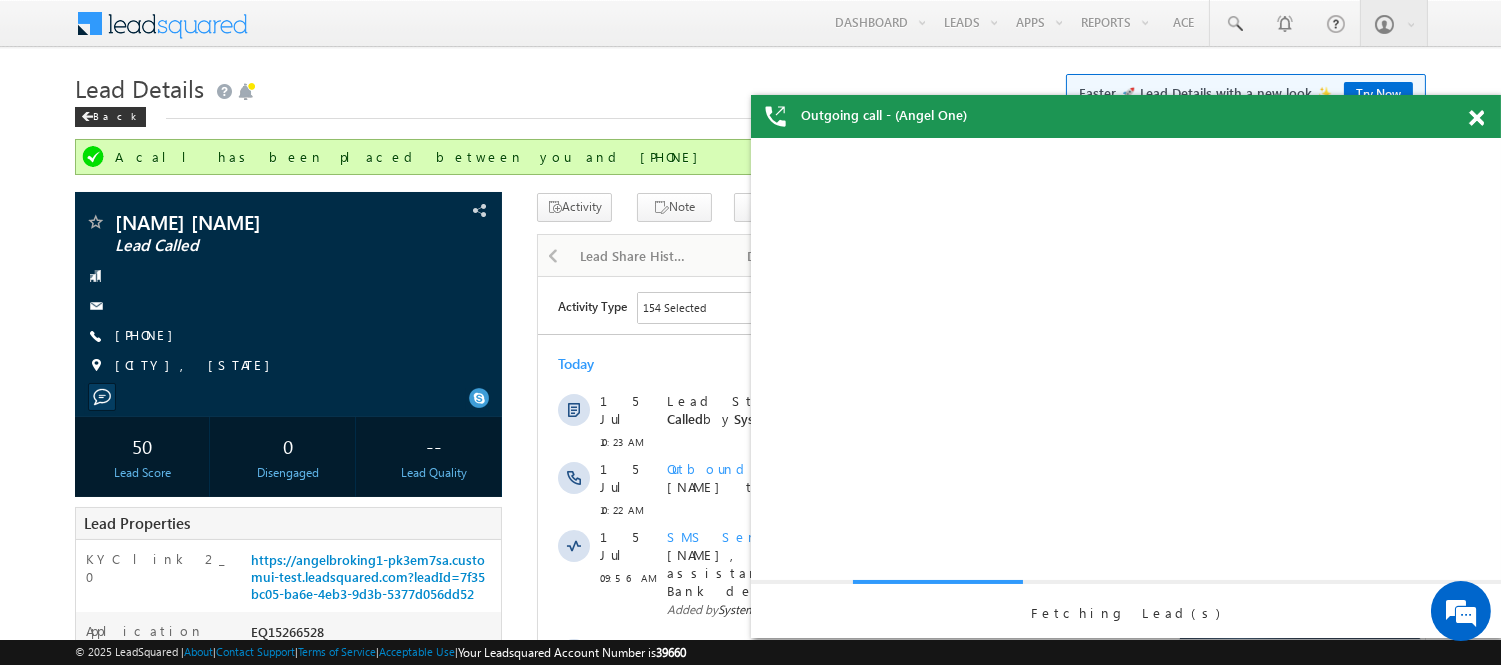 scroll, scrollTop: 0, scrollLeft: 0, axis: both 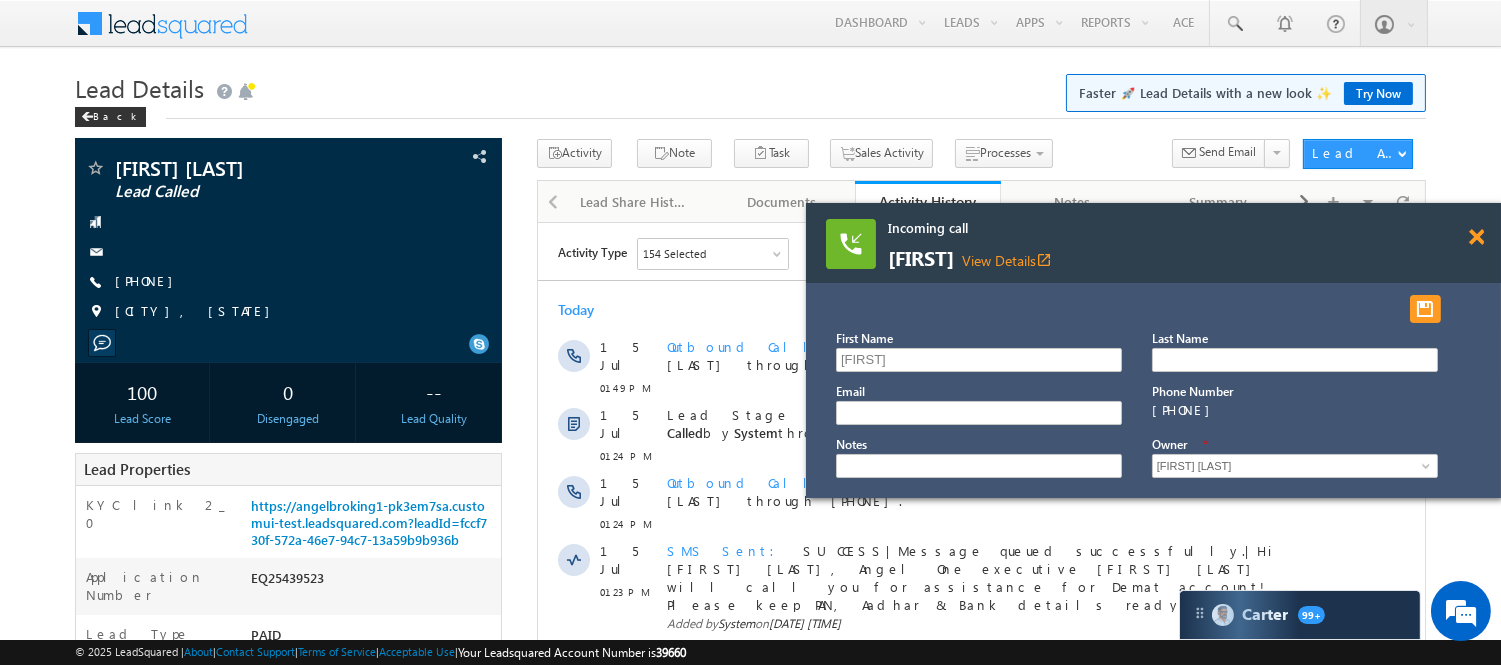 click at bounding box center [1476, 237] 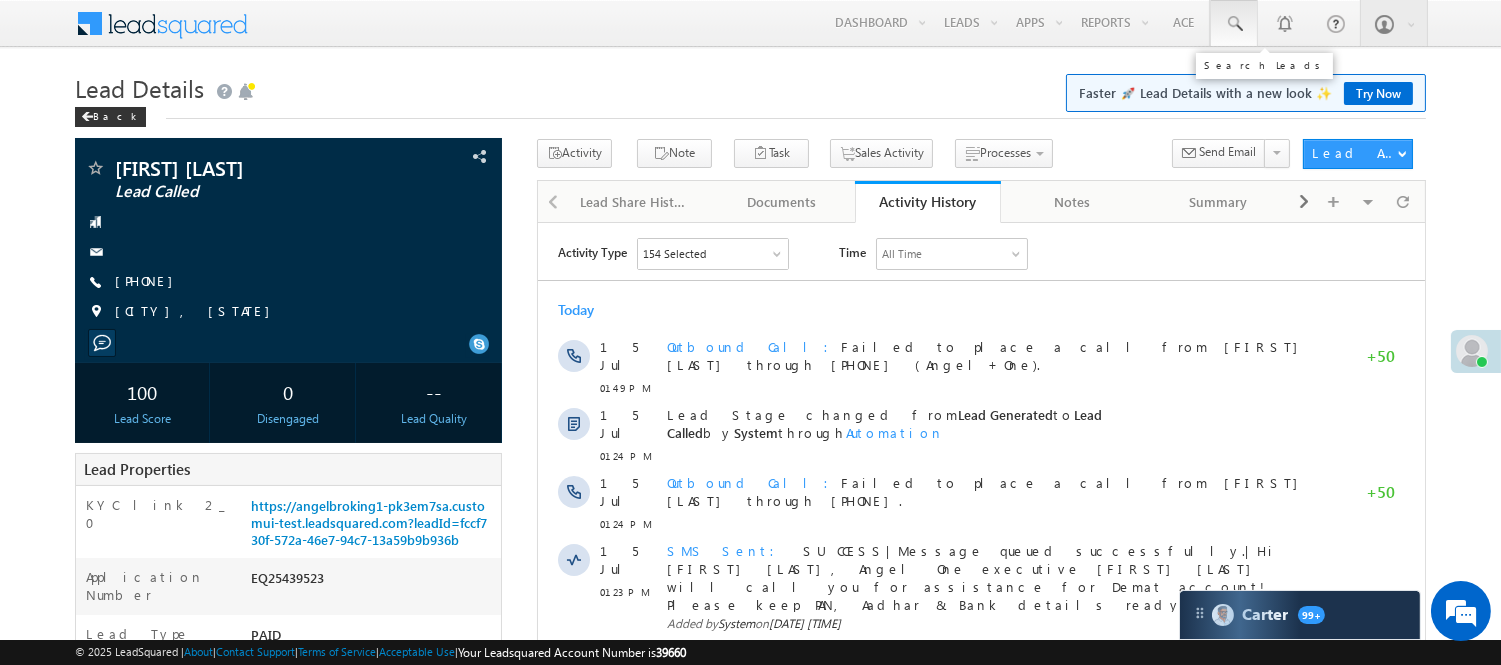 click at bounding box center [1234, 24] 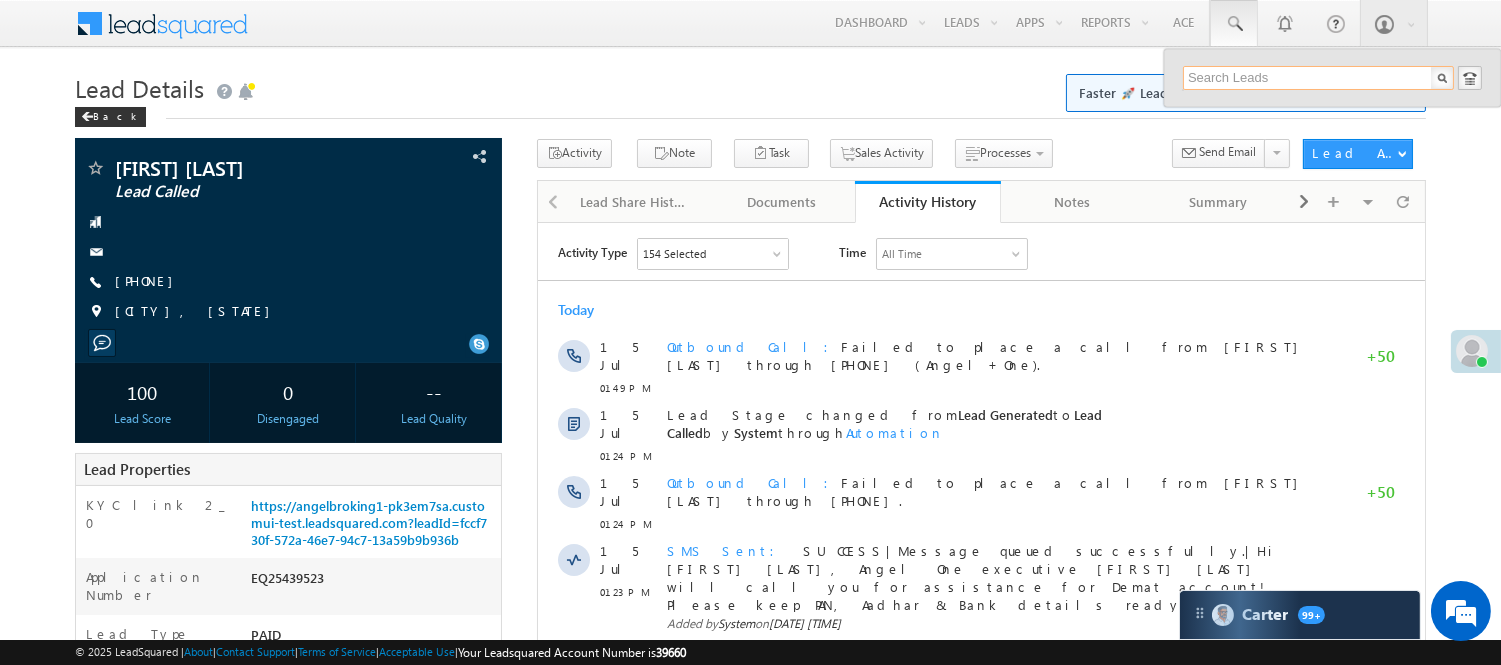 click at bounding box center (1318, 78) 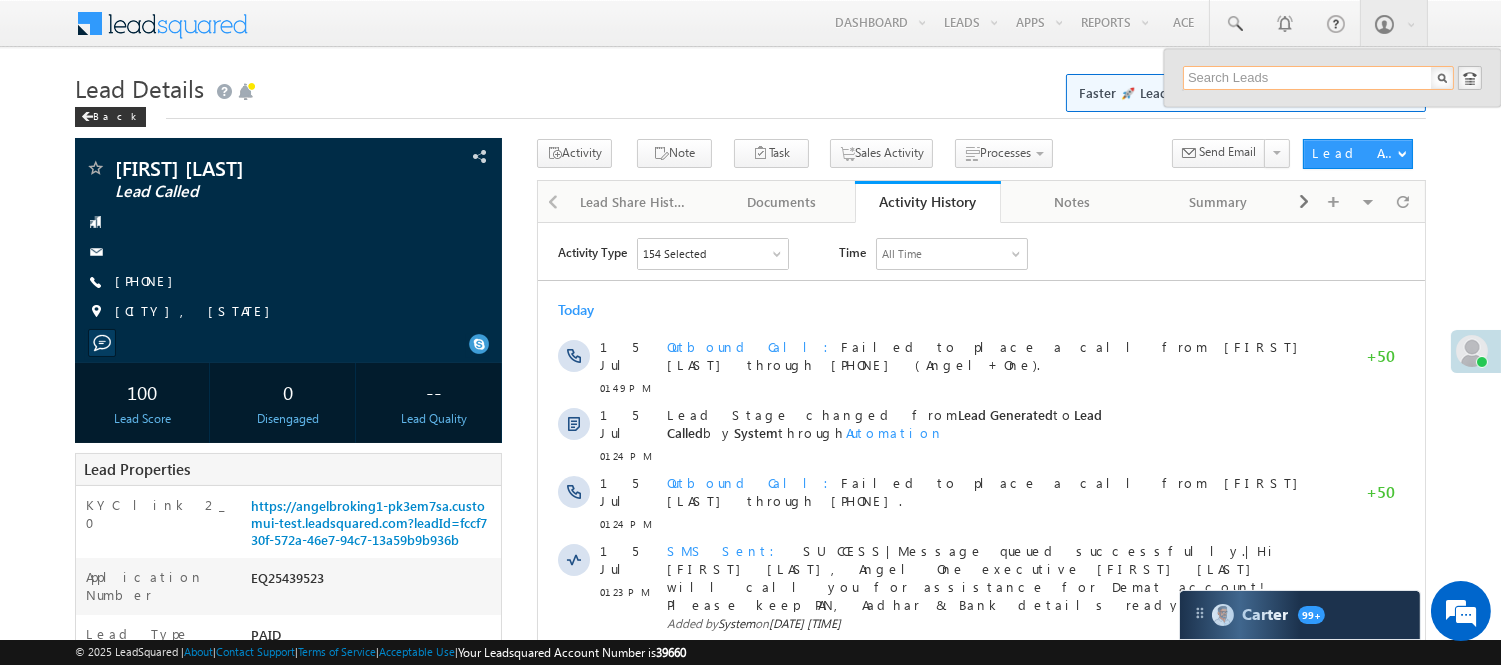 paste on "EQ25453645" 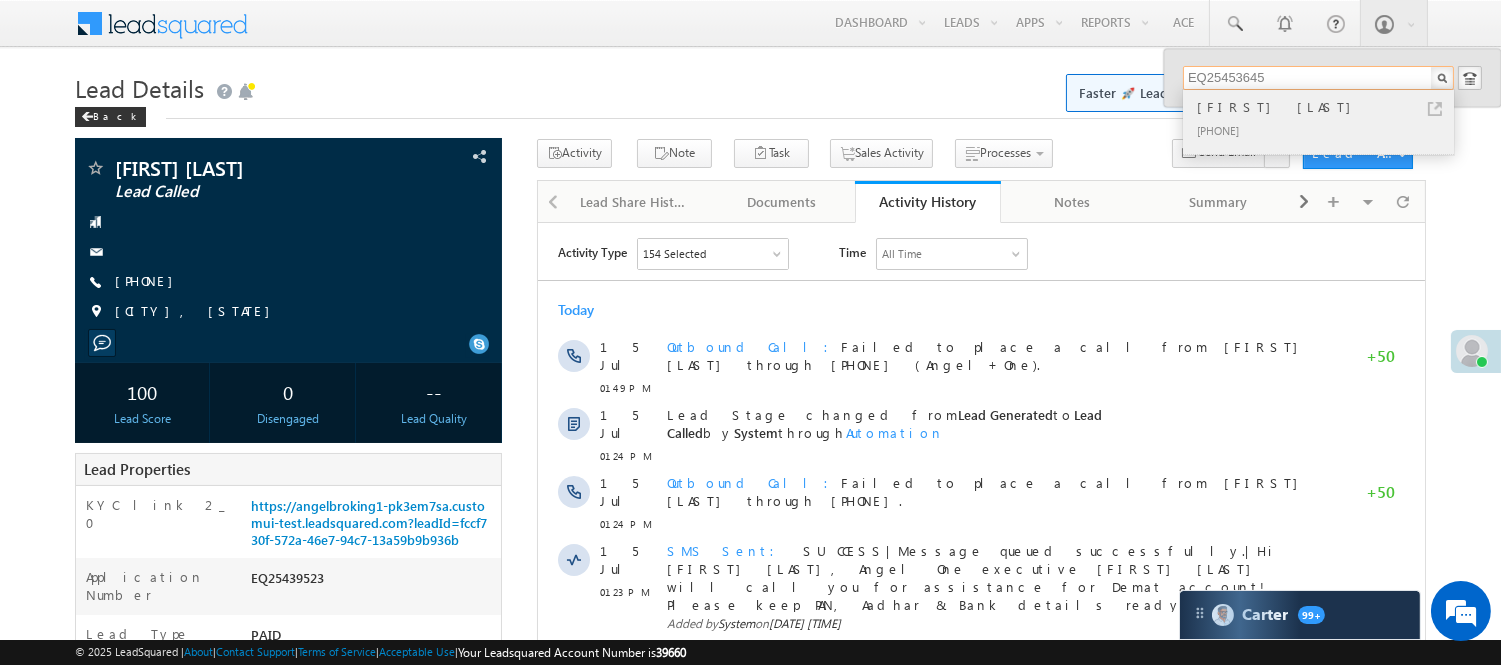 type on "EQ25453645" 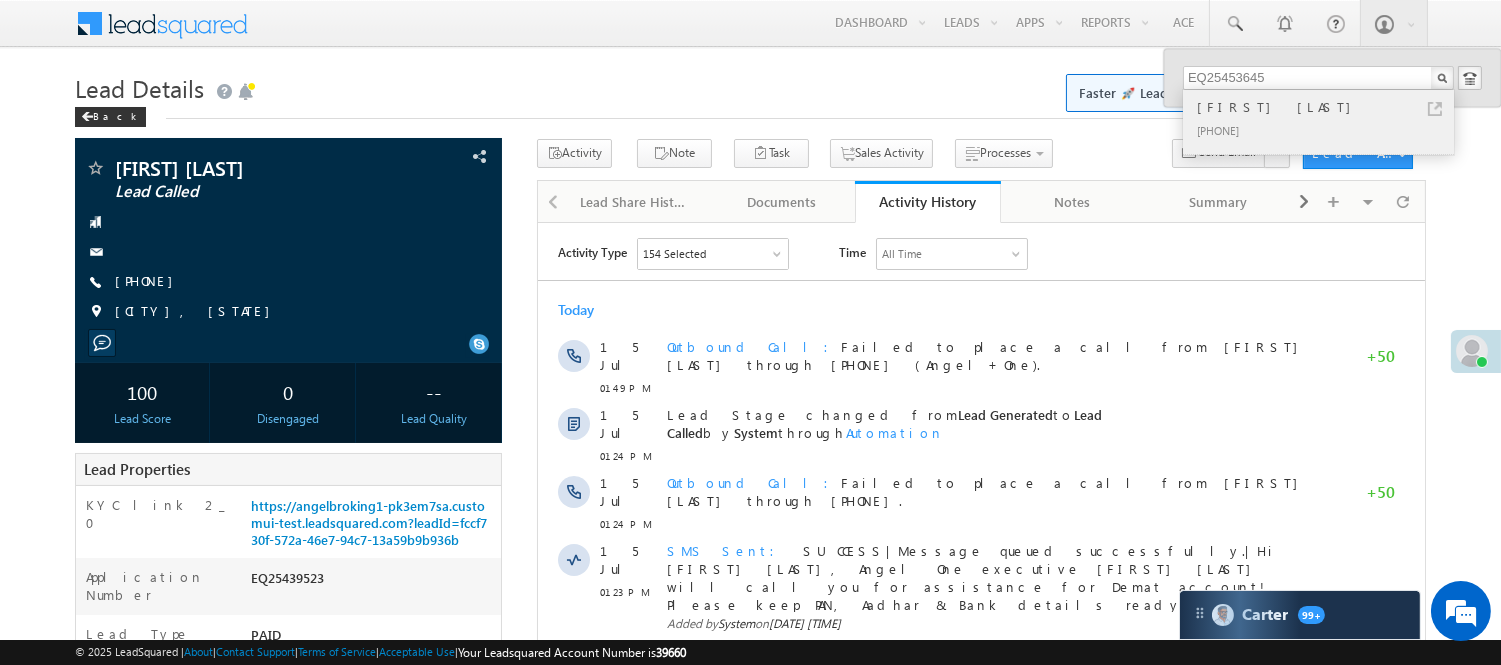 click on "Ashish sunil bhuyal" at bounding box center [1327, 107] 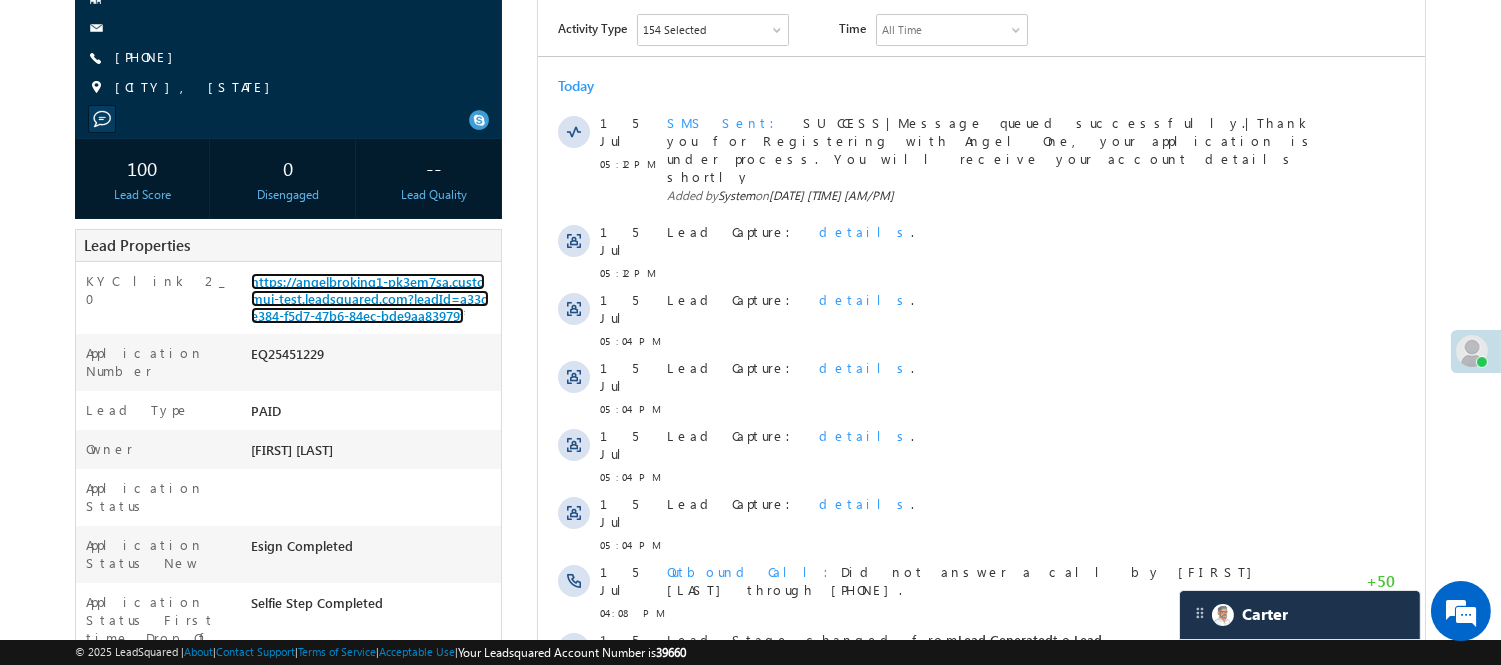 scroll, scrollTop: 0, scrollLeft: 0, axis: both 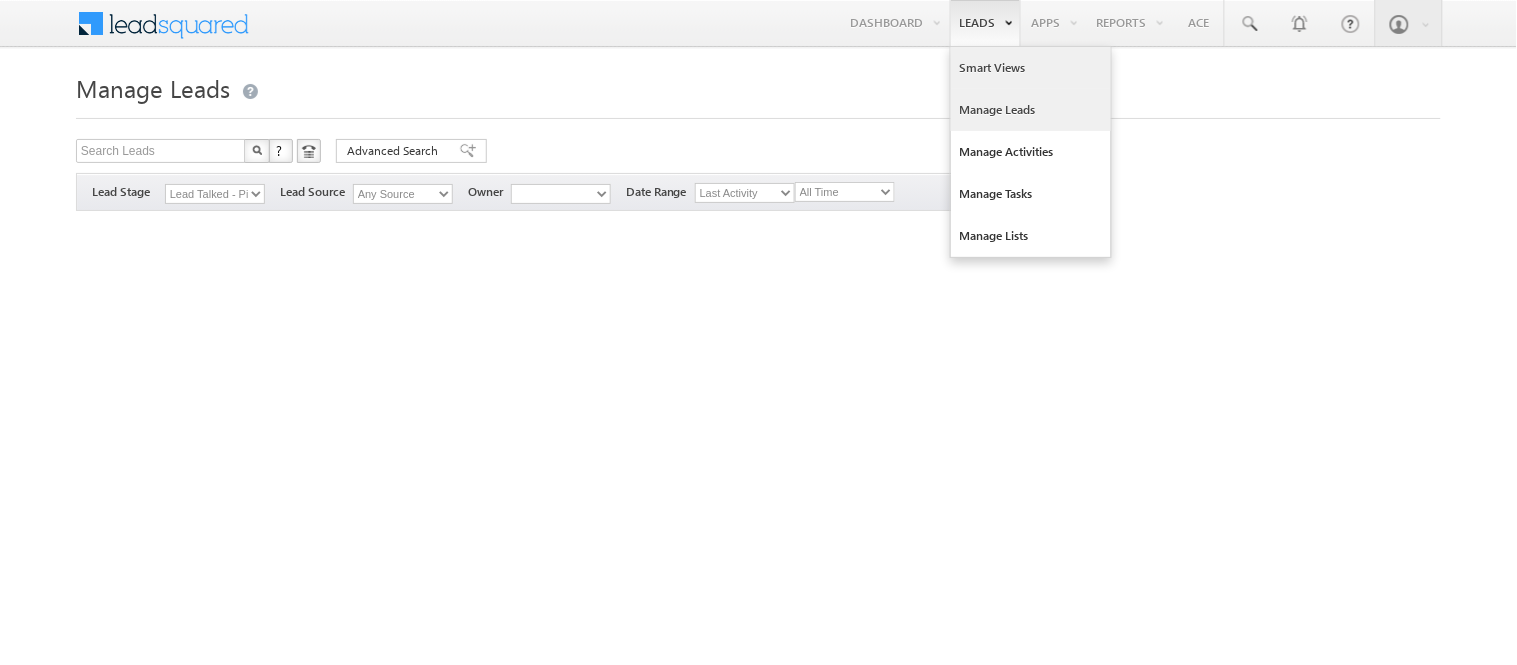 click on "Smart Views" at bounding box center [1031, 68] 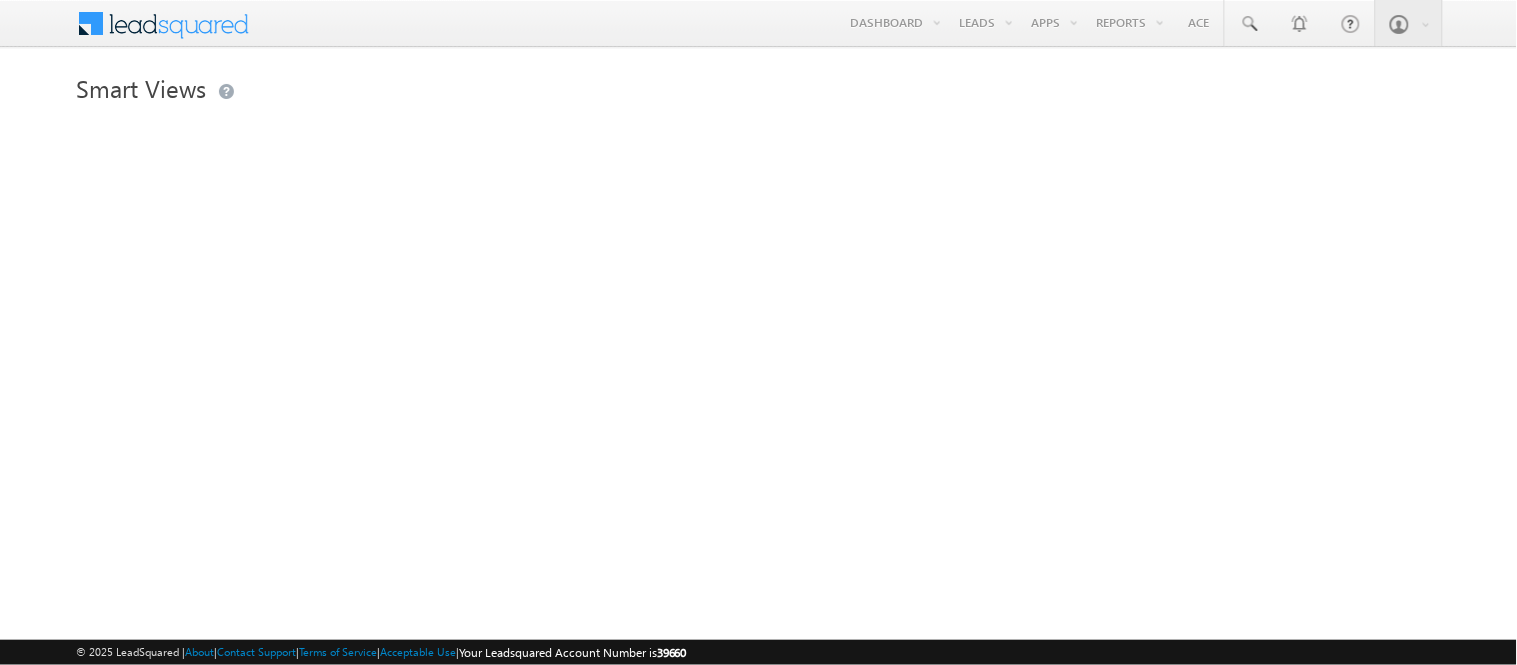 scroll, scrollTop: 0, scrollLeft: 0, axis: both 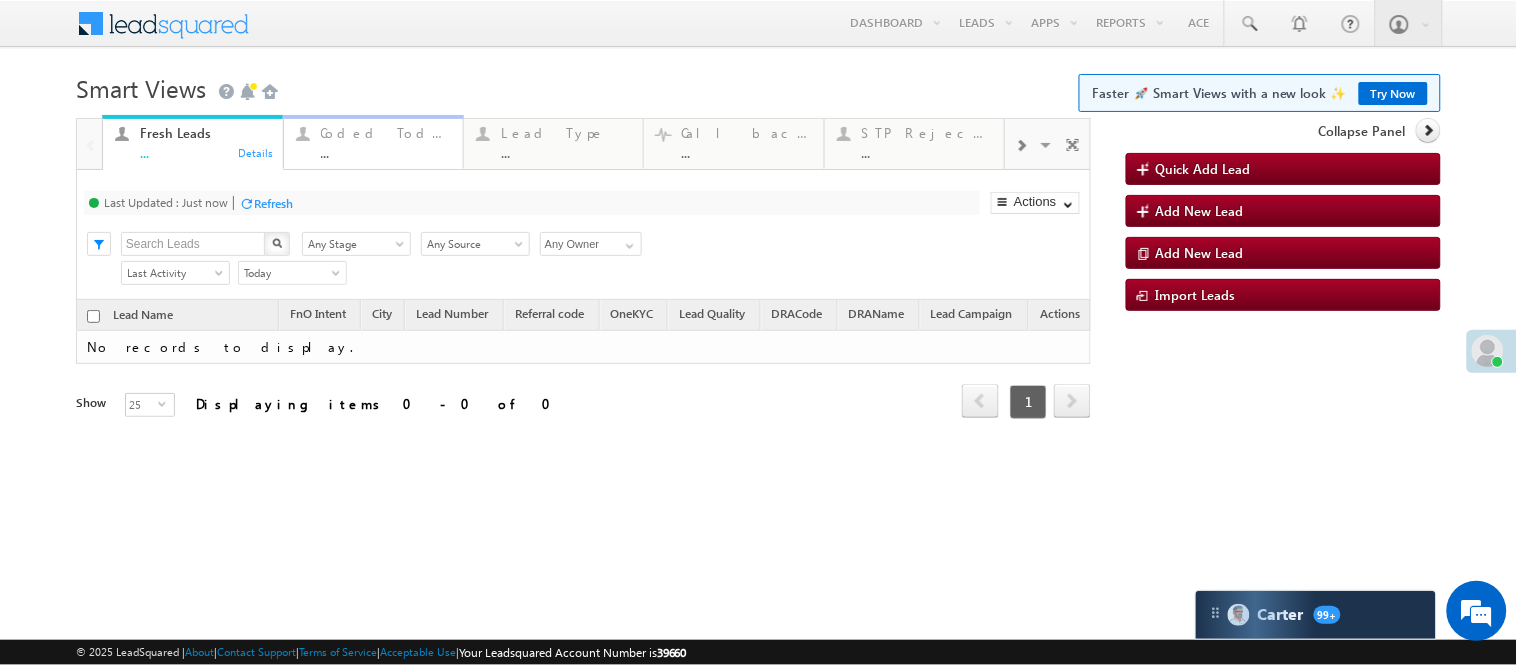 click on "Coded Today" at bounding box center (386, 133) 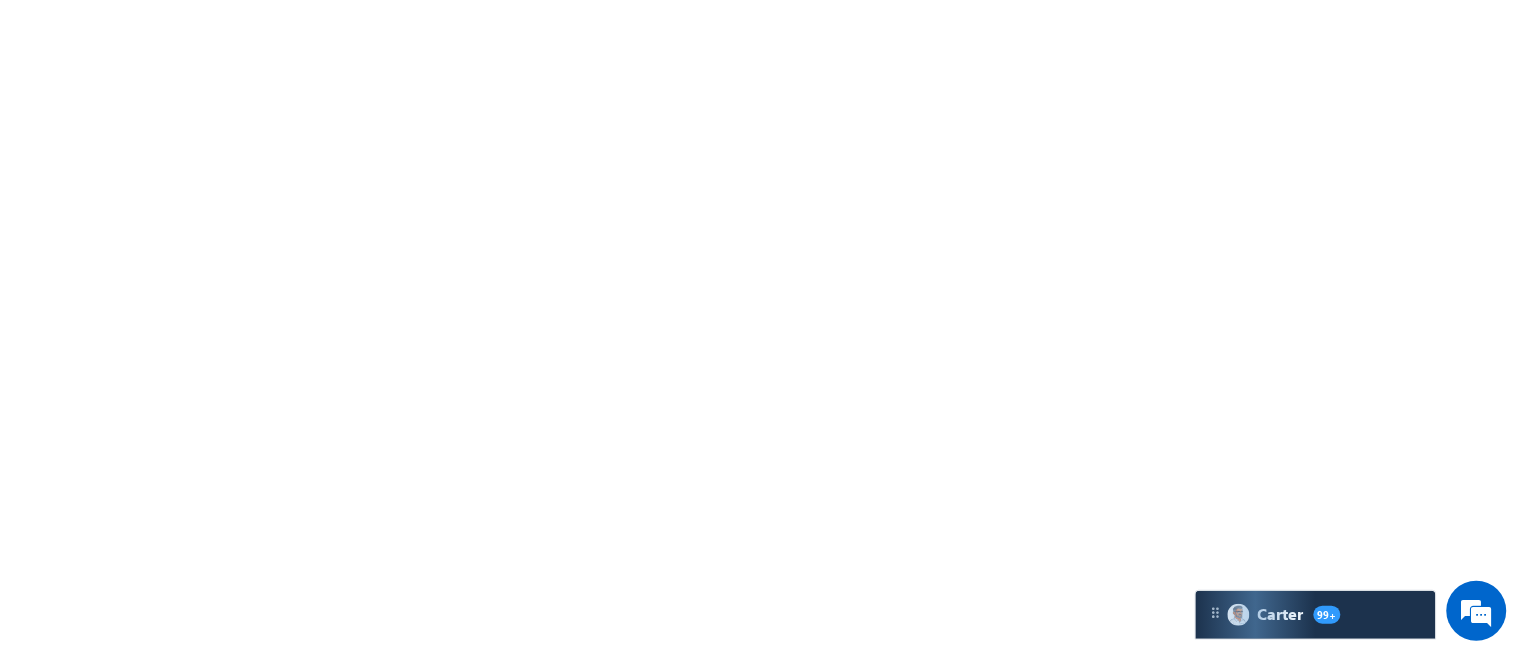 scroll, scrollTop: 0, scrollLeft: 0, axis: both 